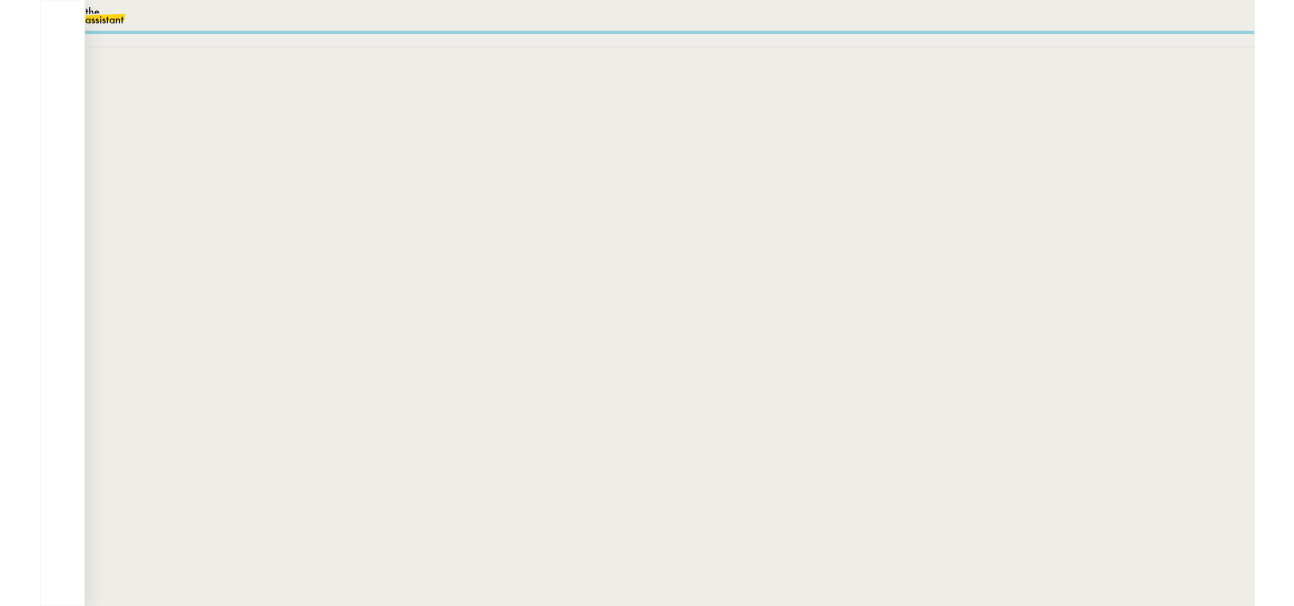 scroll, scrollTop: 0, scrollLeft: 0, axis: both 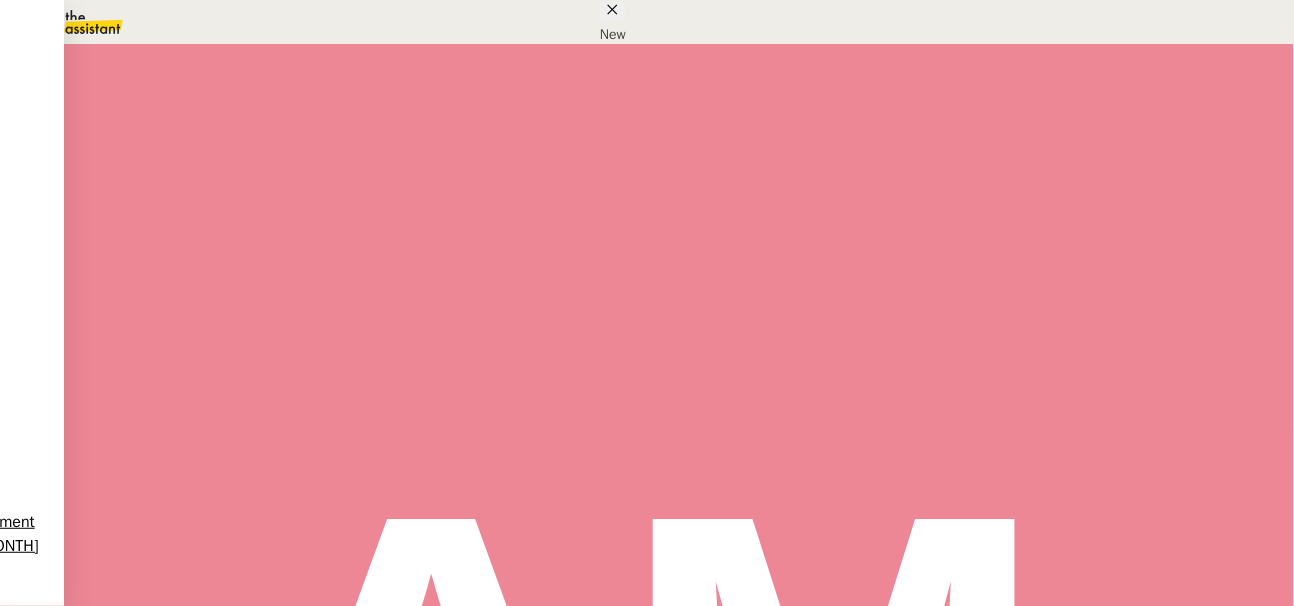 copy on "[FIRST] [TIME] - [TIME]" 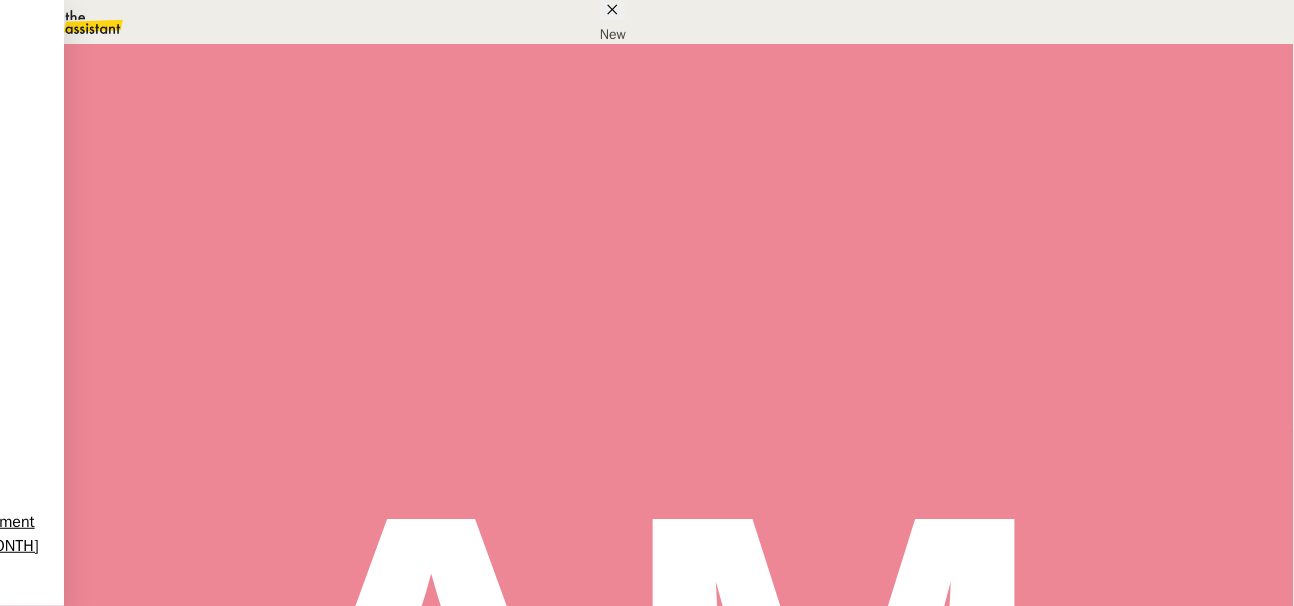 copy on "follow up HR conversation [TIME]  -  [TIME]" 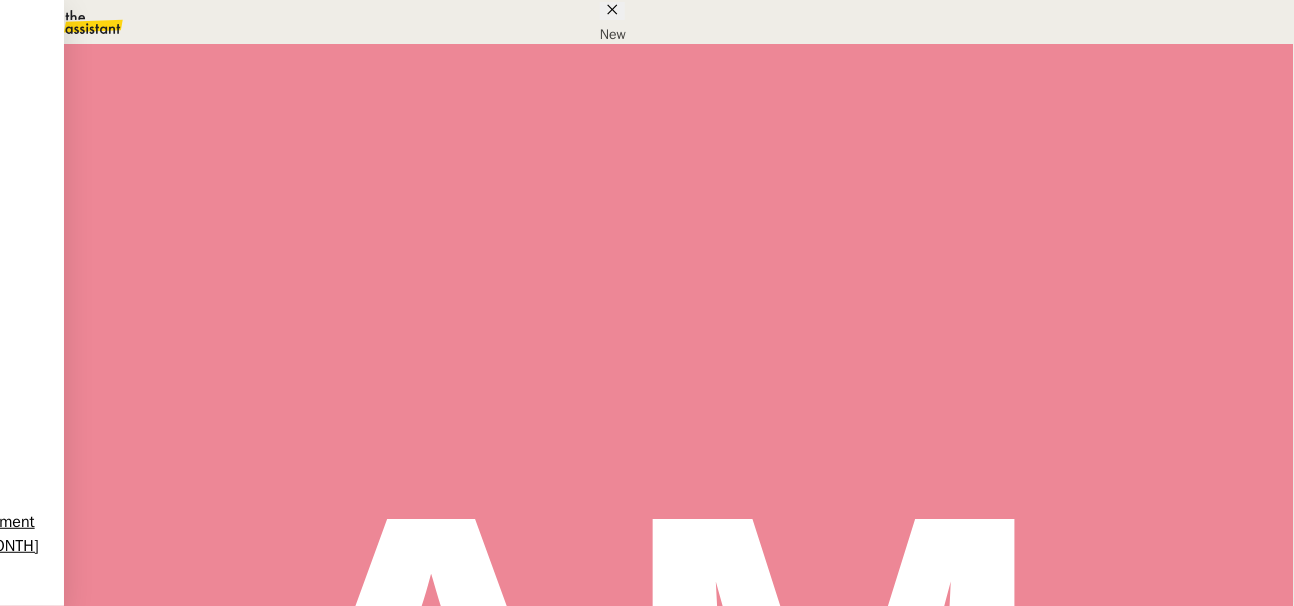 drag, startPoint x: 966, startPoint y: 337, endPoint x: 1047, endPoint y: 363, distance: 85.07056 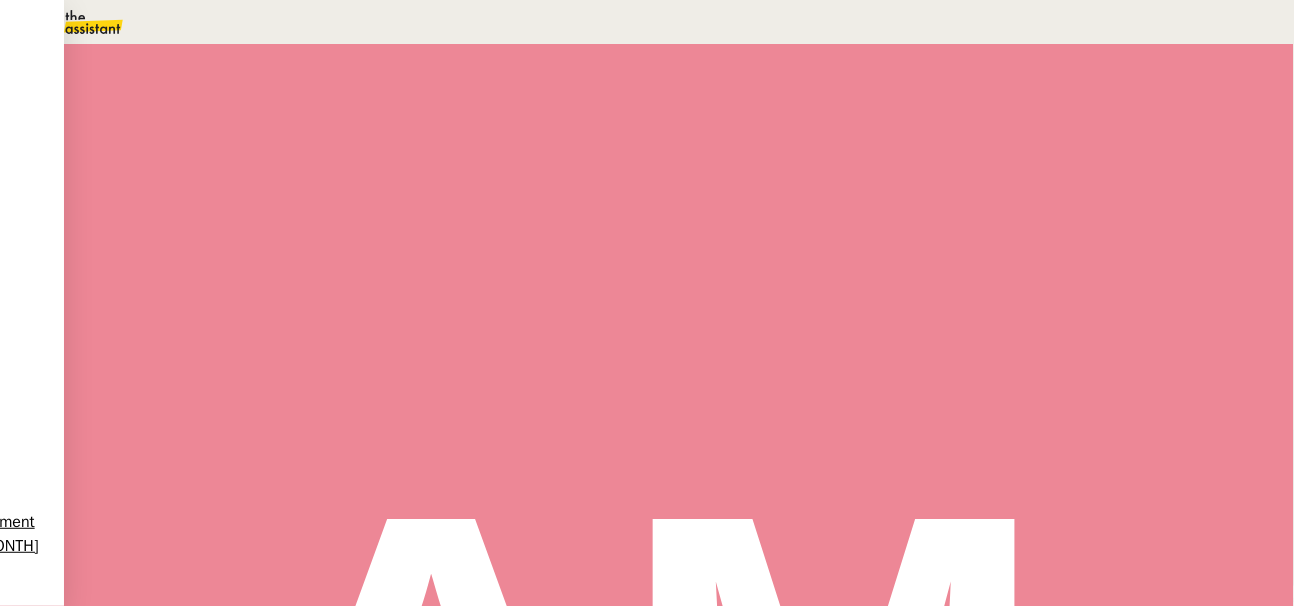 click at bounding box center [647, 0] 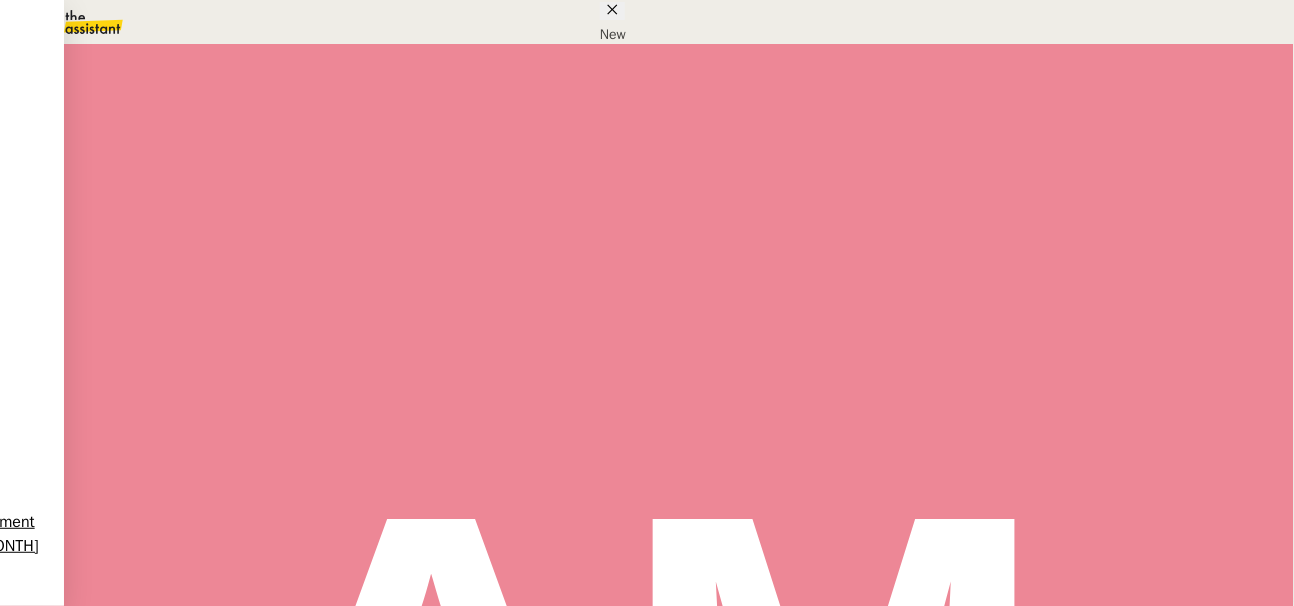 click on "Summer Apéro à Vierzon ☀️ [TIME] - [TIME]" at bounding box center (802, 314) 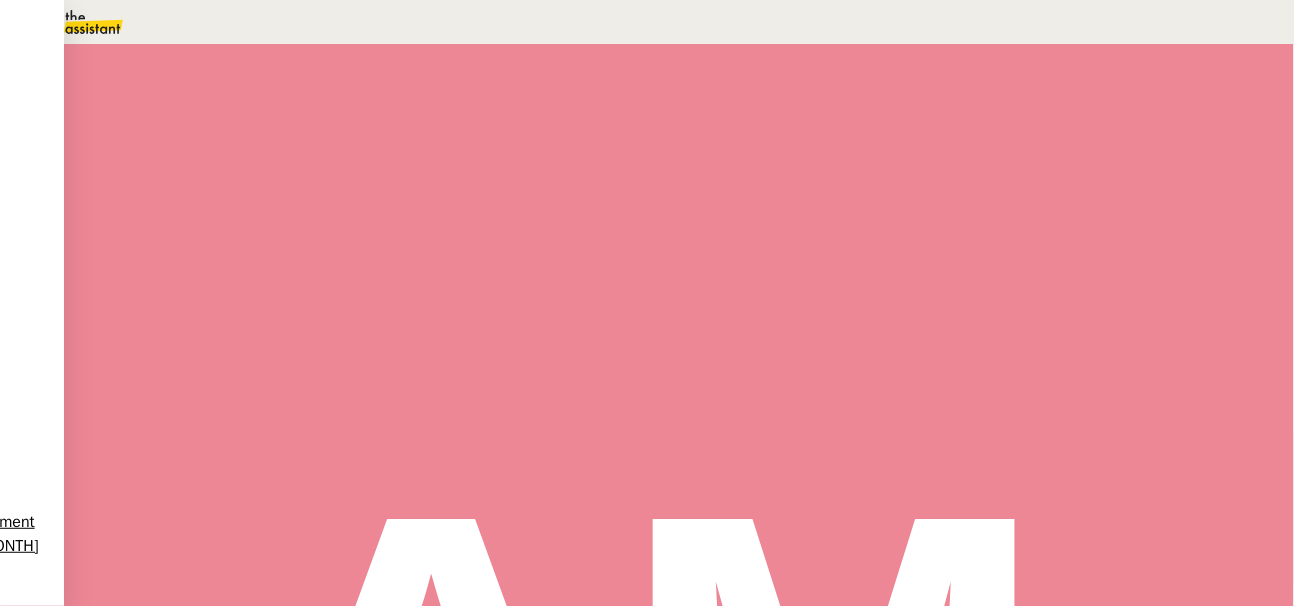 click at bounding box center [647, 0] 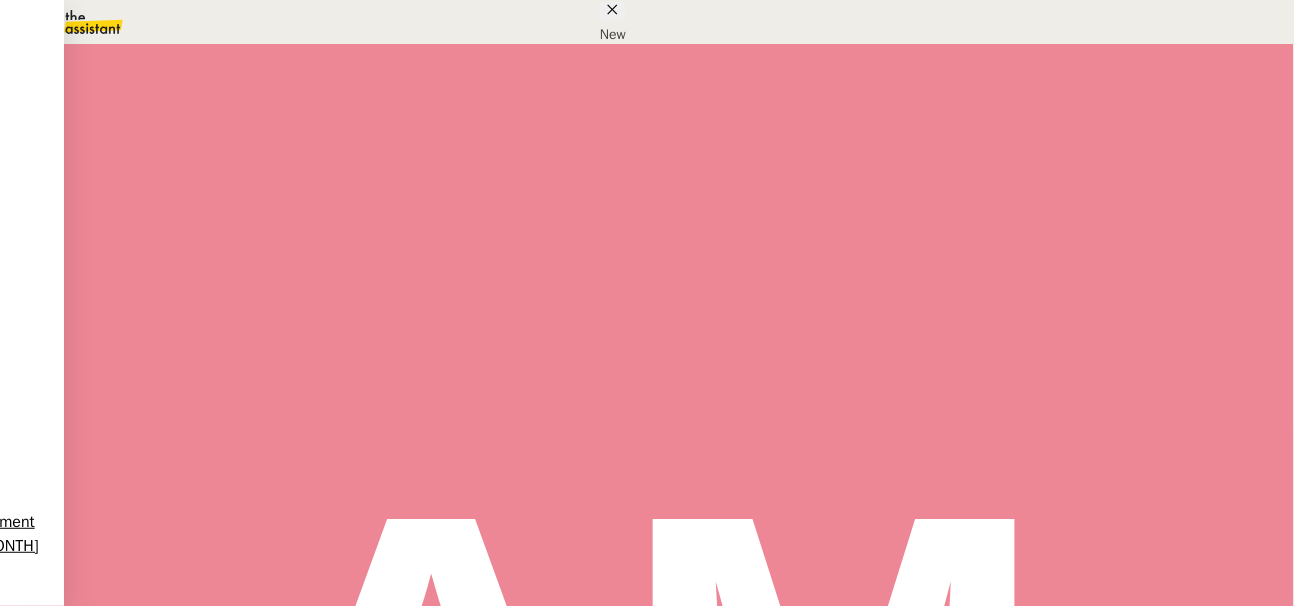 copy on "[BRAND] [PRODUCT] event - [FIRST] [LAST] [TIME] - [TIME]" 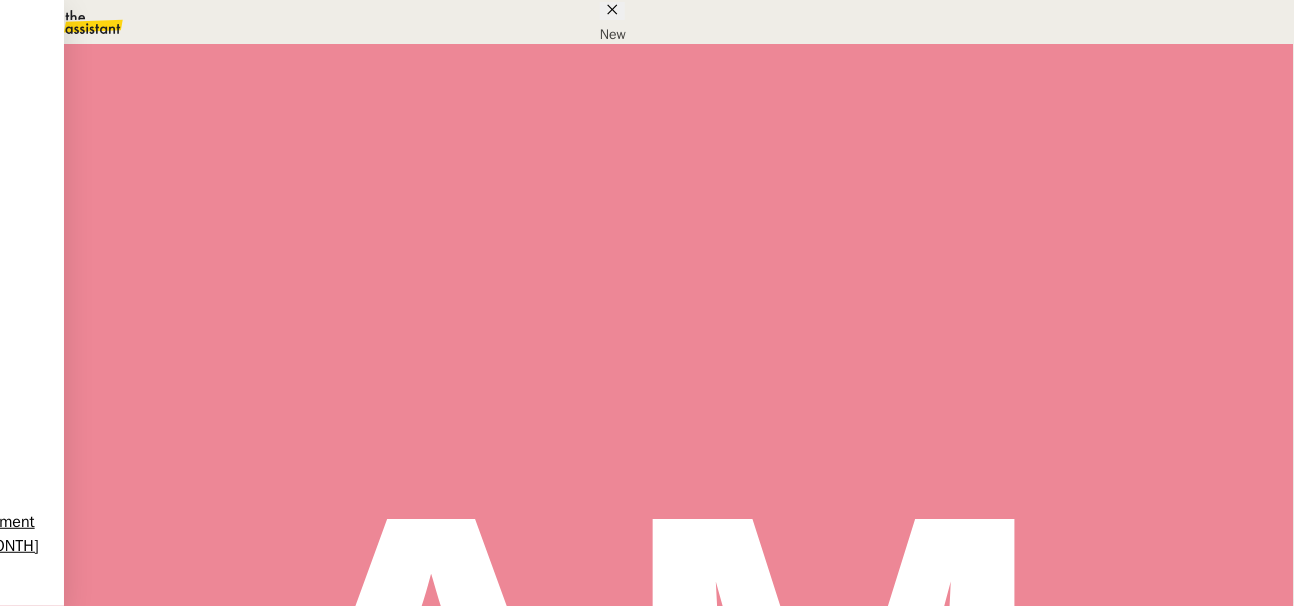 scroll, scrollTop: 500, scrollLeft: 0, axis: vertical 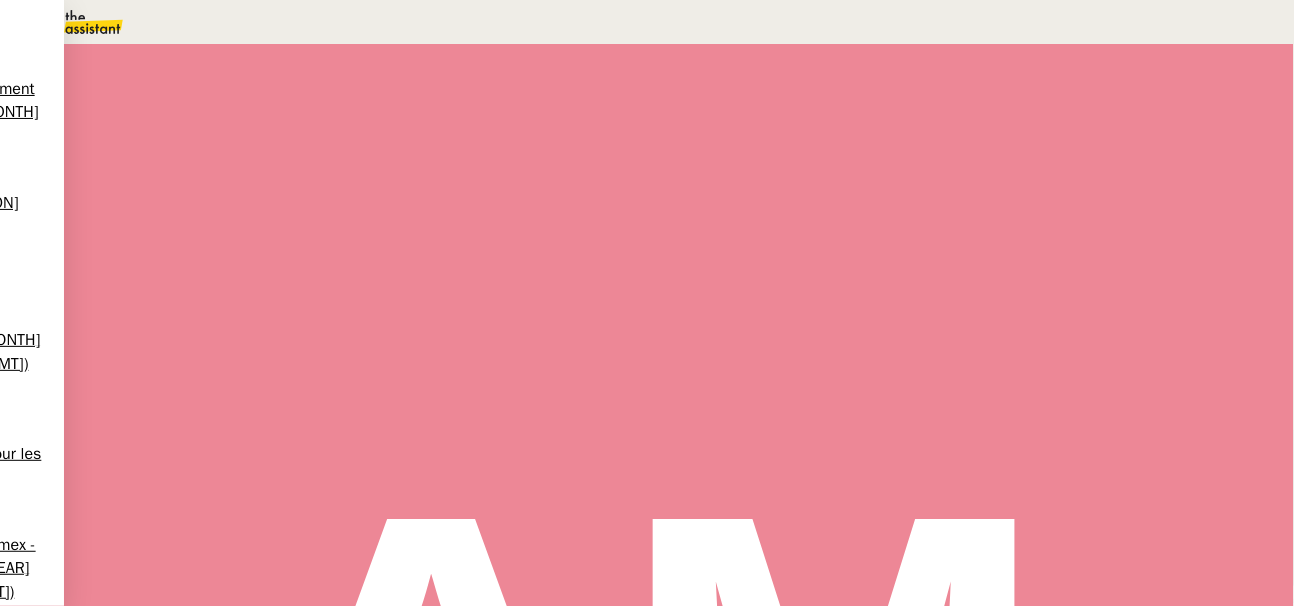 click at bounding box center (647, 0) 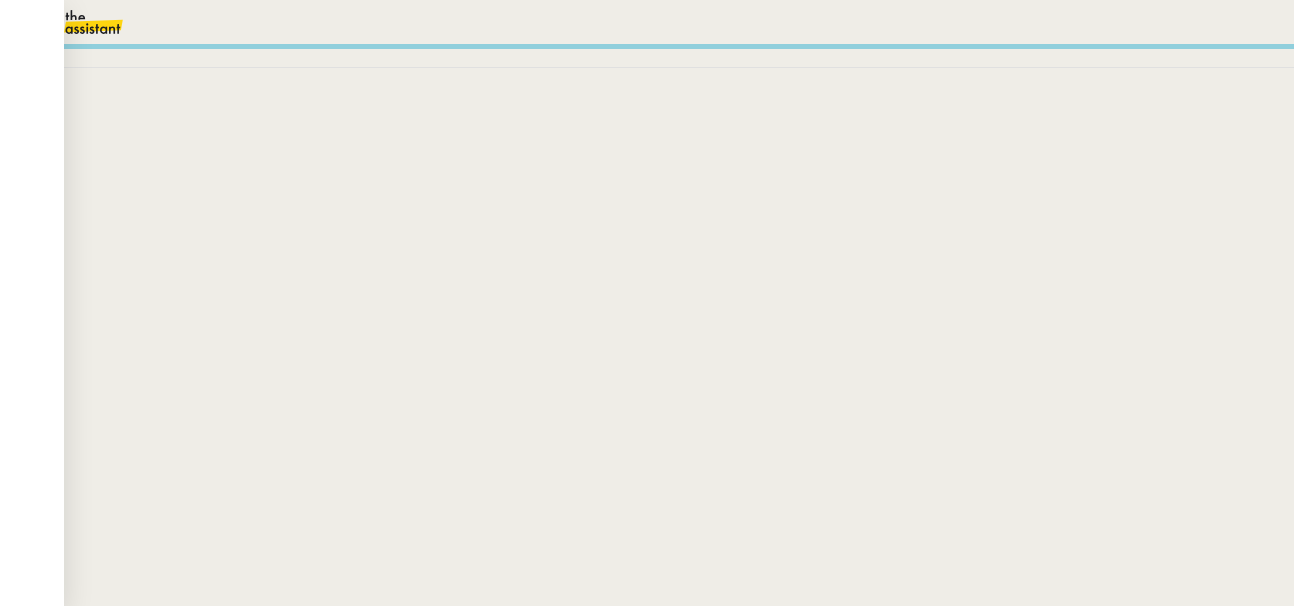 scroll, scrollTop: 0, scrollLeft: 0, axis: both 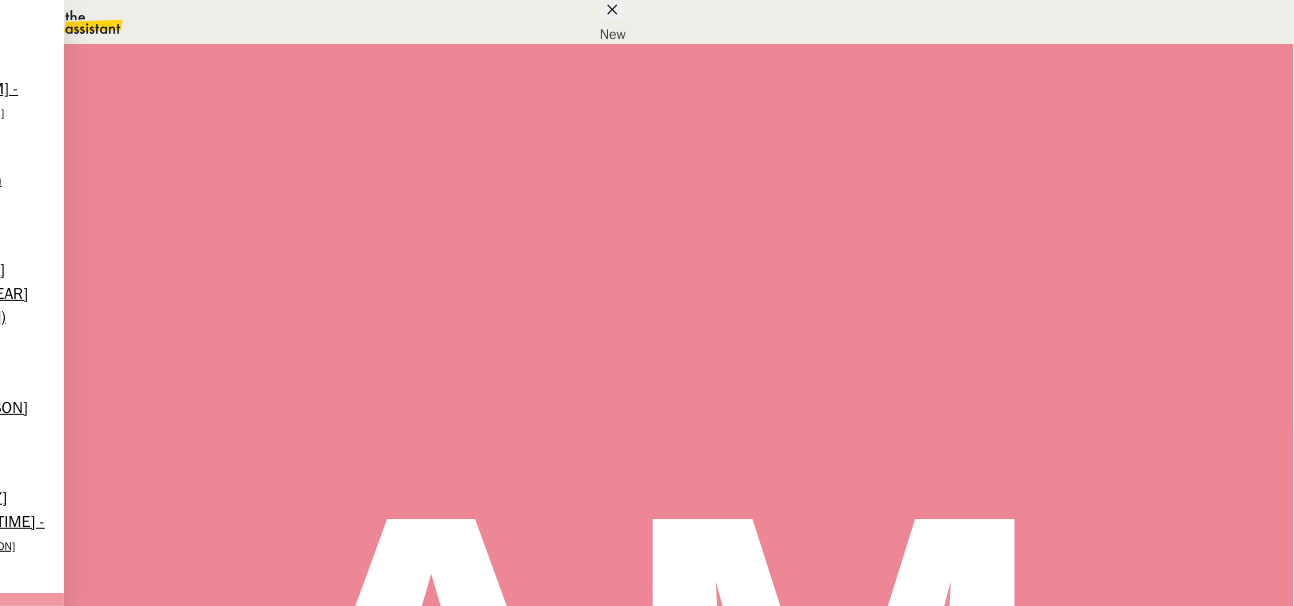 click on "16" at bounding box center (93, 244) 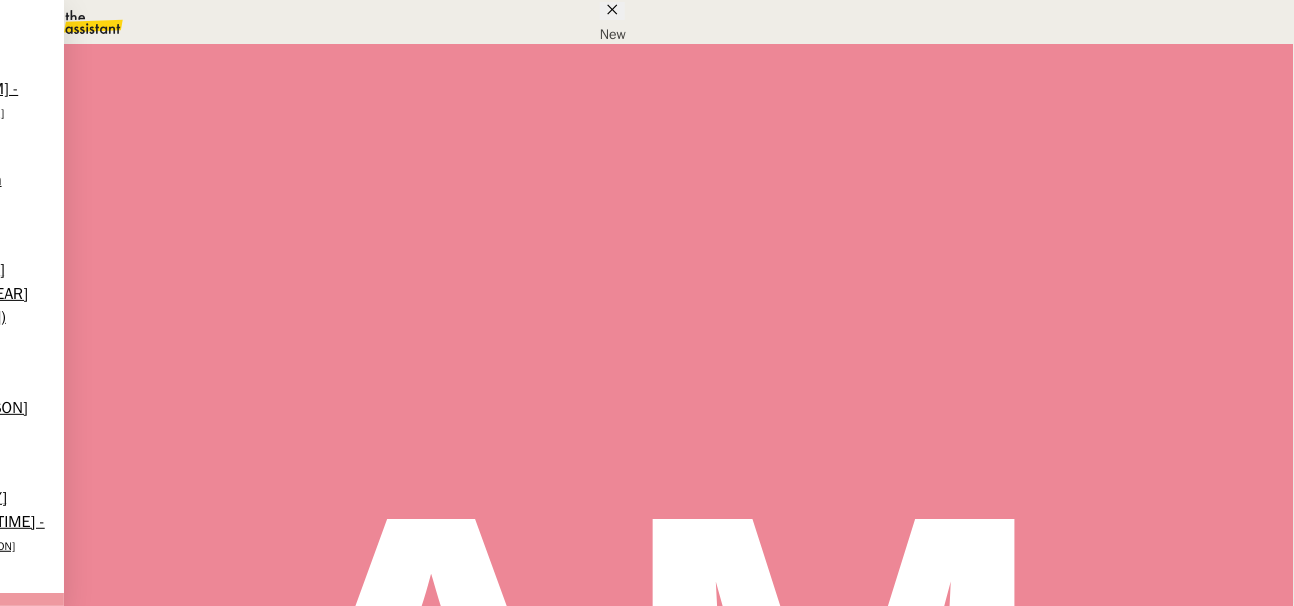 scroll, scrollTop: 684, scrollLeft: 0, axis: vertical 